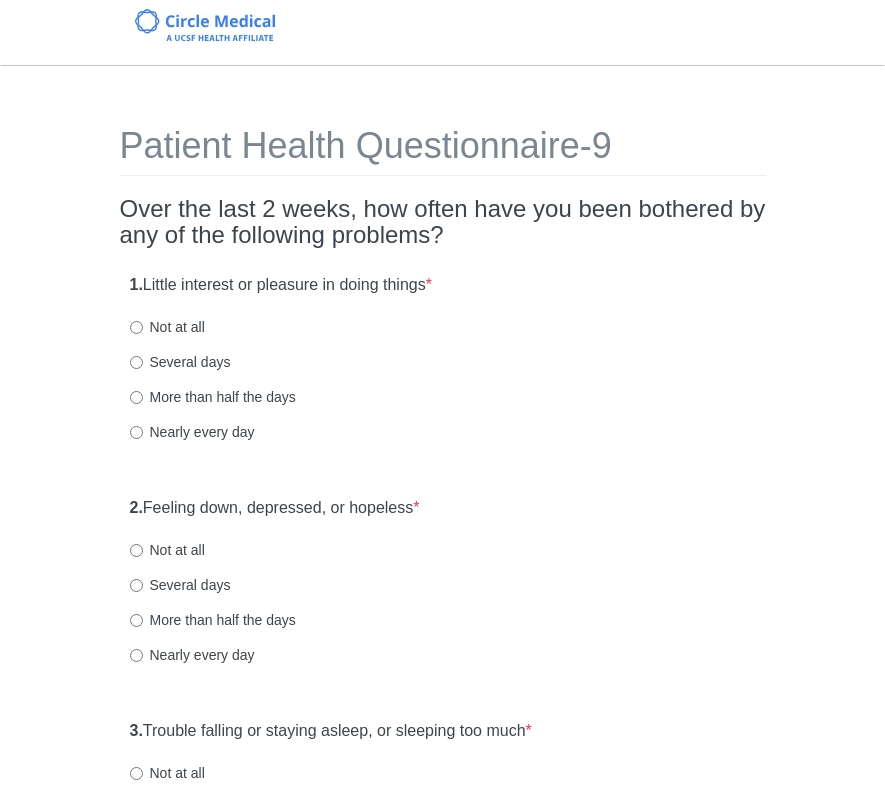 scroll, scrollTop: 0, scrollLeft: 0, axis: both 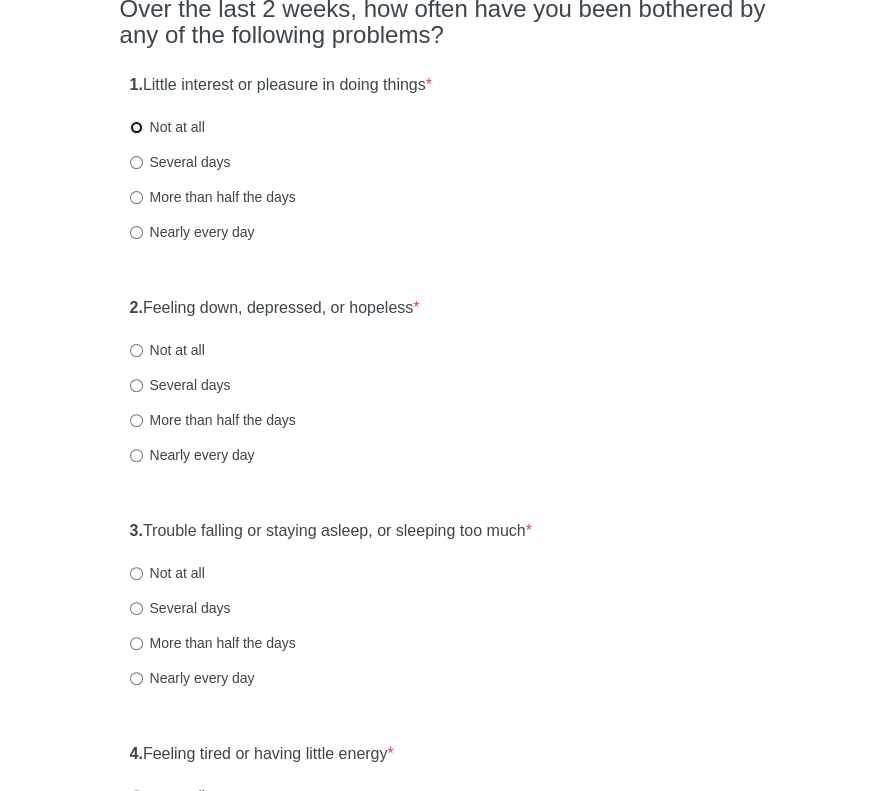 click on "Not at all" at bounding box center [136, 127] 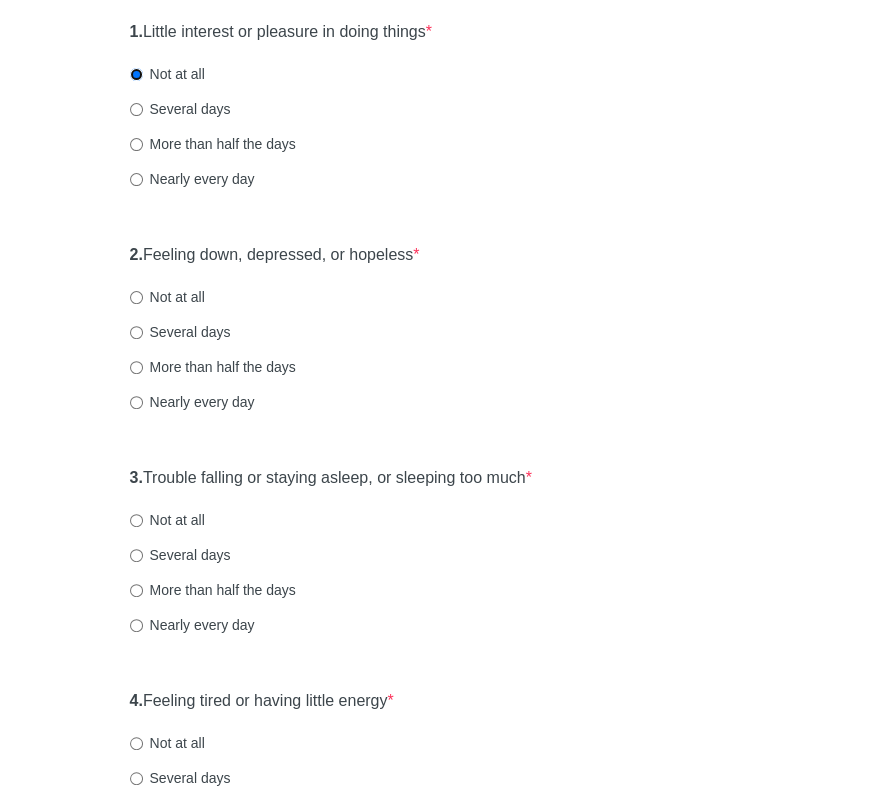 scroll, scrollTop: 400, scrollLeft: 0, axis: vertical 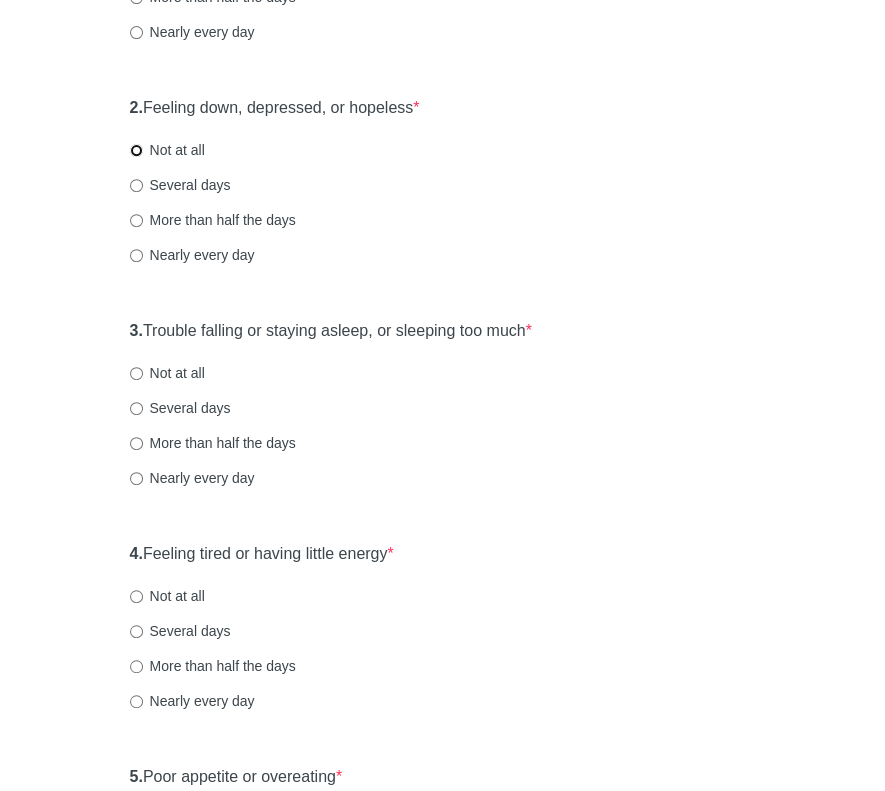 click on "Not at all" at bounding box center [136, 150] 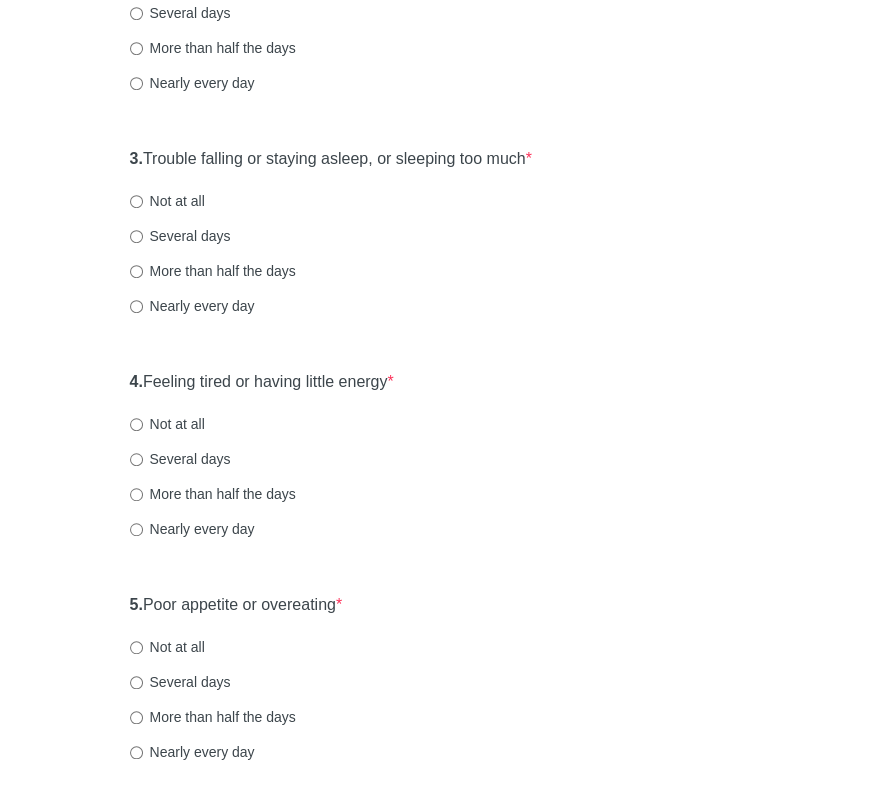 scroll, scrollTop: 600, scrollLeft: 0, axis: vertical 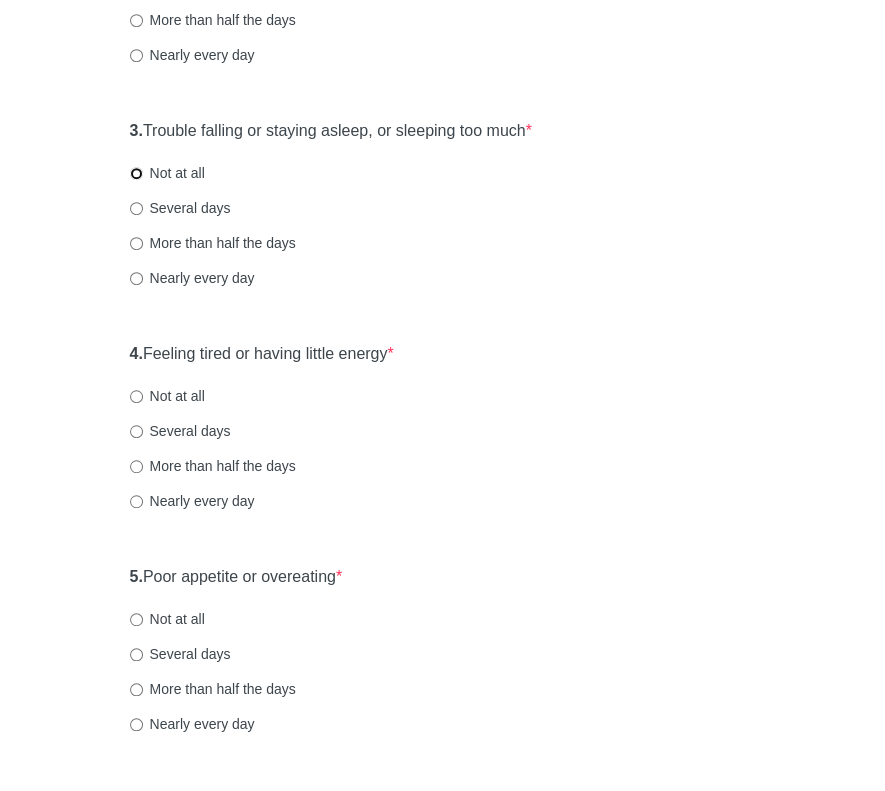 click on "Not at all" at bounding box center (136, 173) 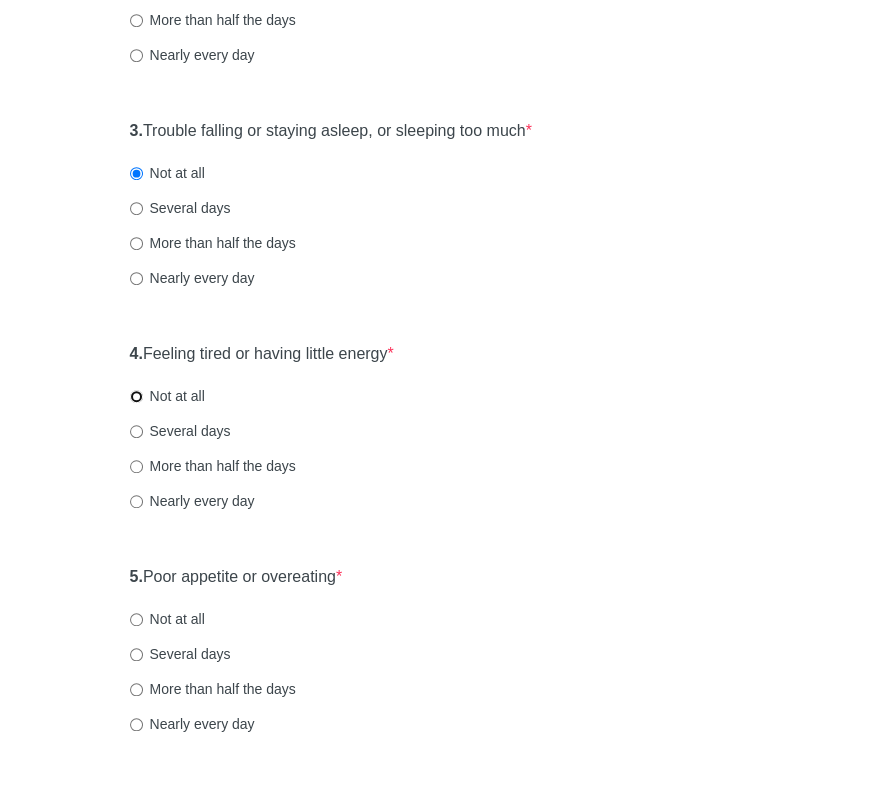 click on "Not at all" at bounding box center [136, 396] 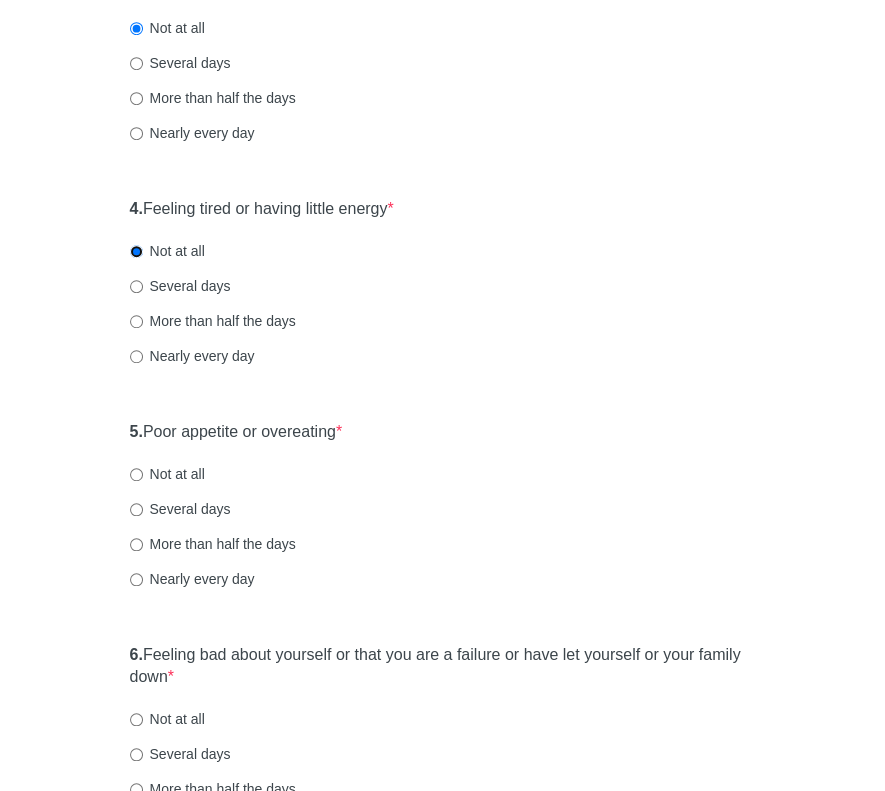 scroll, scrollTop: 700, scrollLeft: 0, axis: vertical 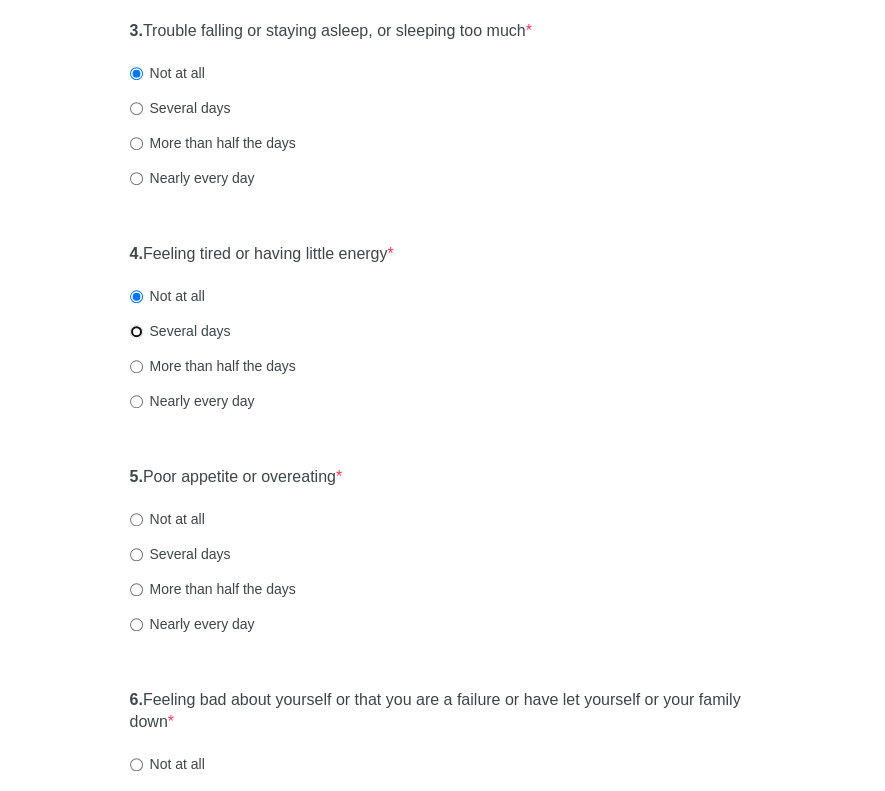 click on "Several days" at bounding box center (136, 331) 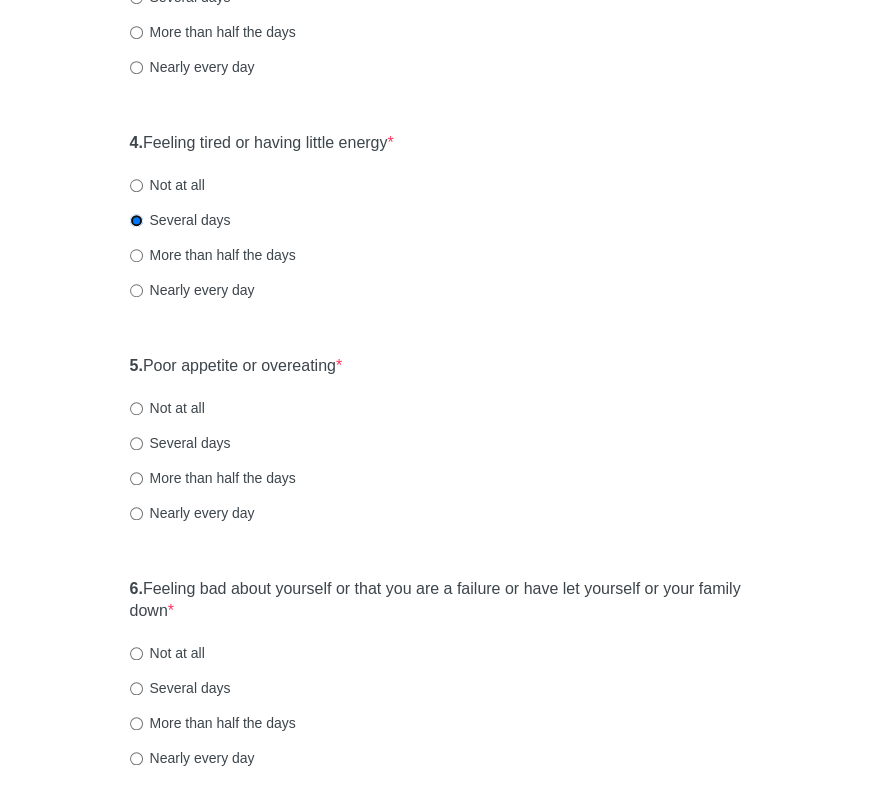scroll, scrollTop: 900, scrollLeft: 0, axis: vertical 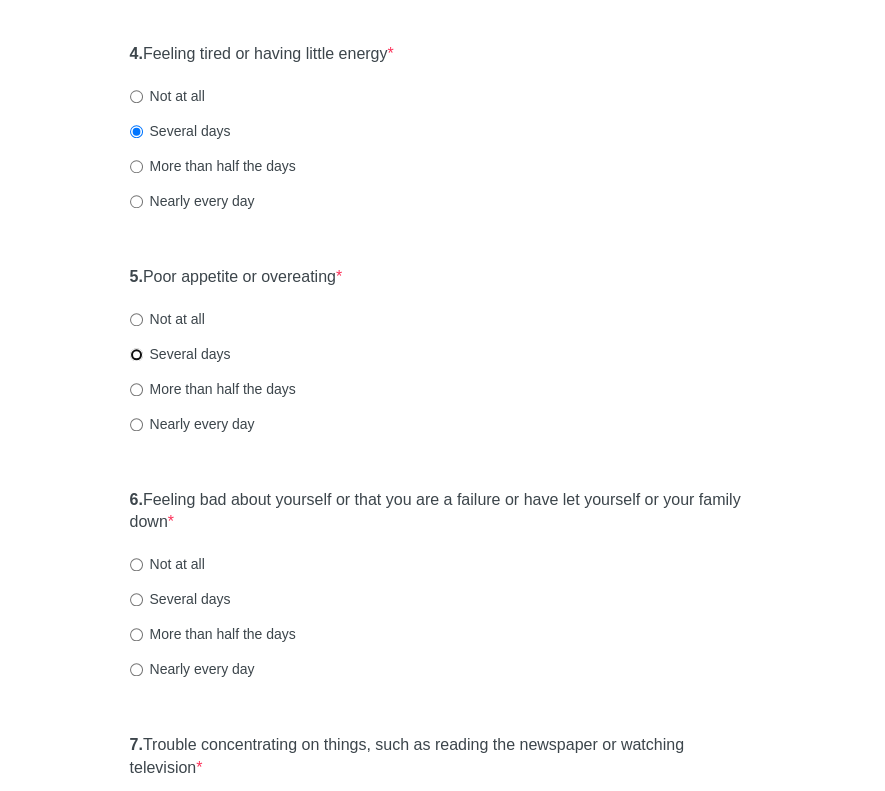 click on "Several days" at bounding box center [136, 354] 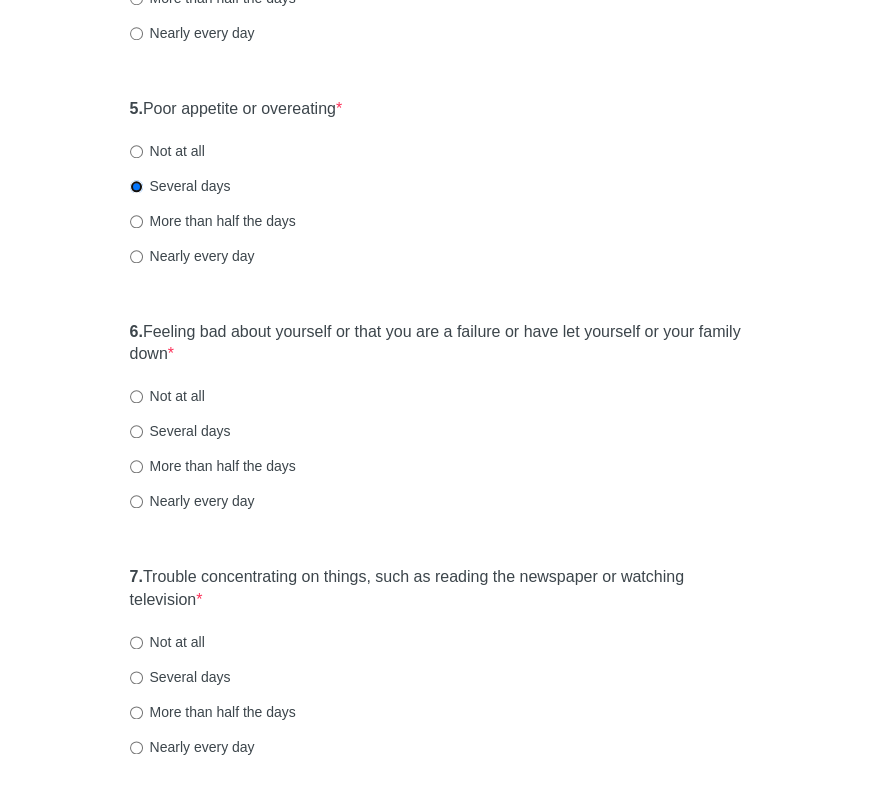 scroll, scrollTop: 1100, scrollLeft: 0, axis: vertical 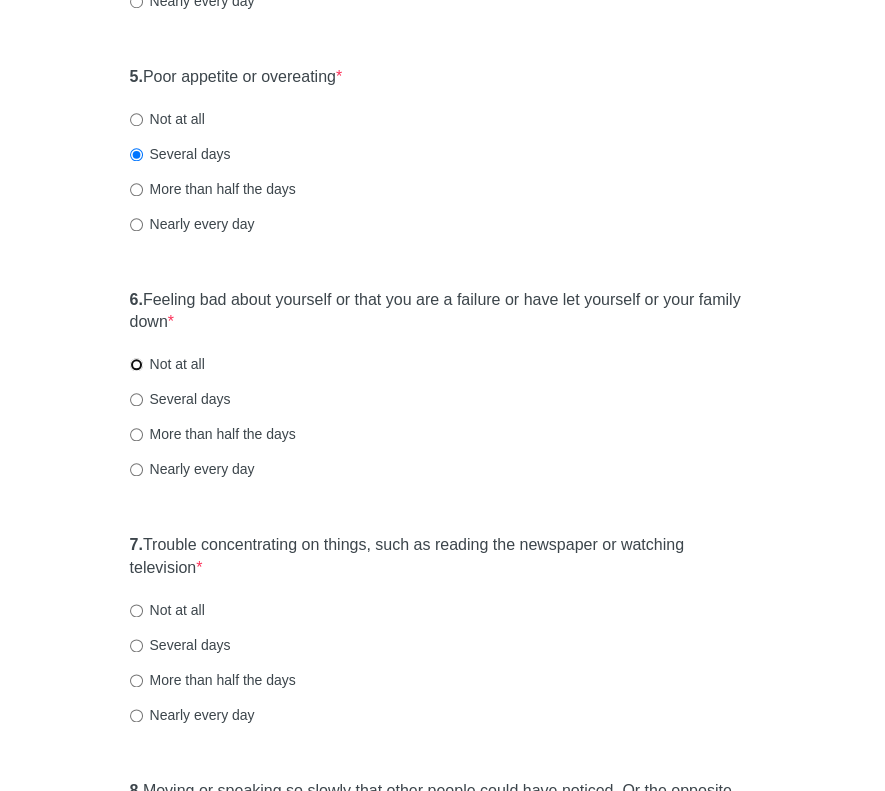 click on "Not at all" at bounding box center [136, 364] 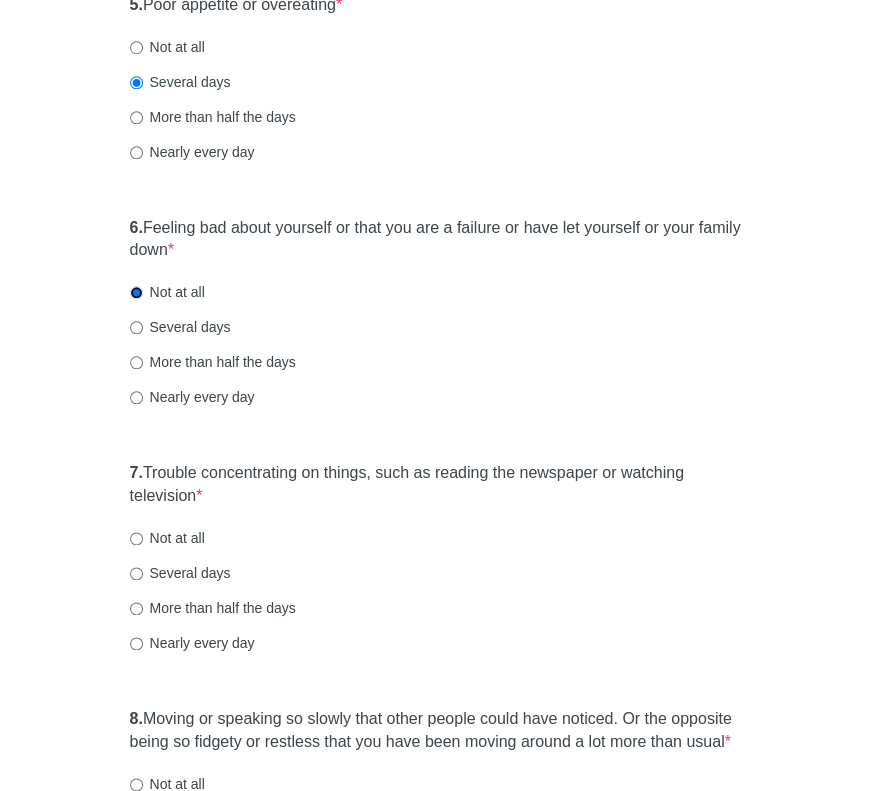 scroll, scrollTop: 1300, scrollLeft: 0, axis: vertical 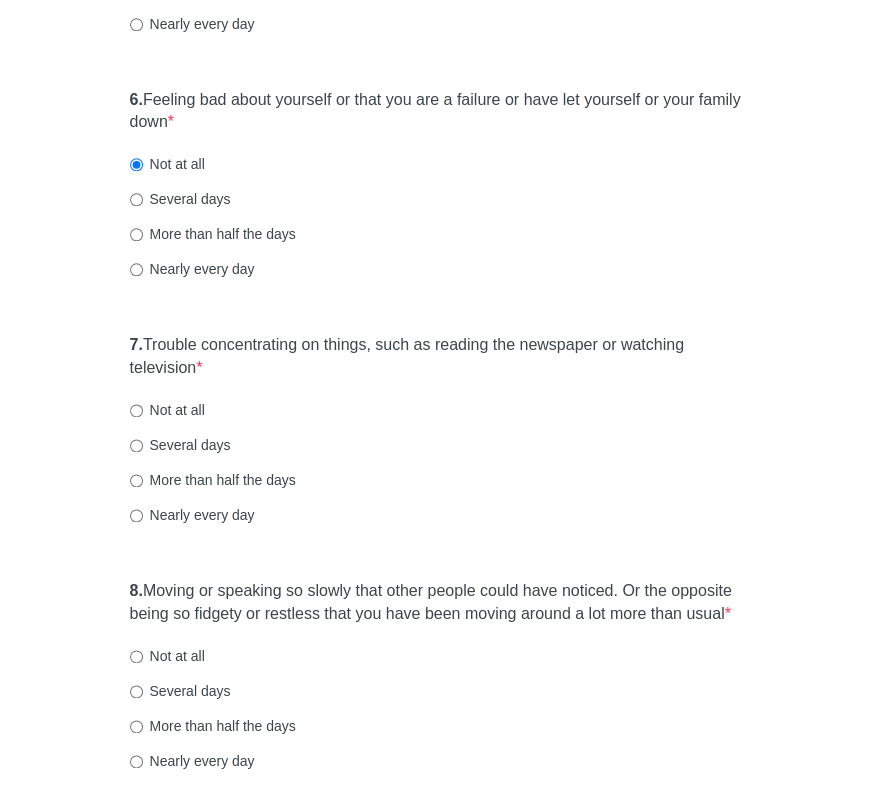 click on "Nearly every day" at bounding box center (192, 515) 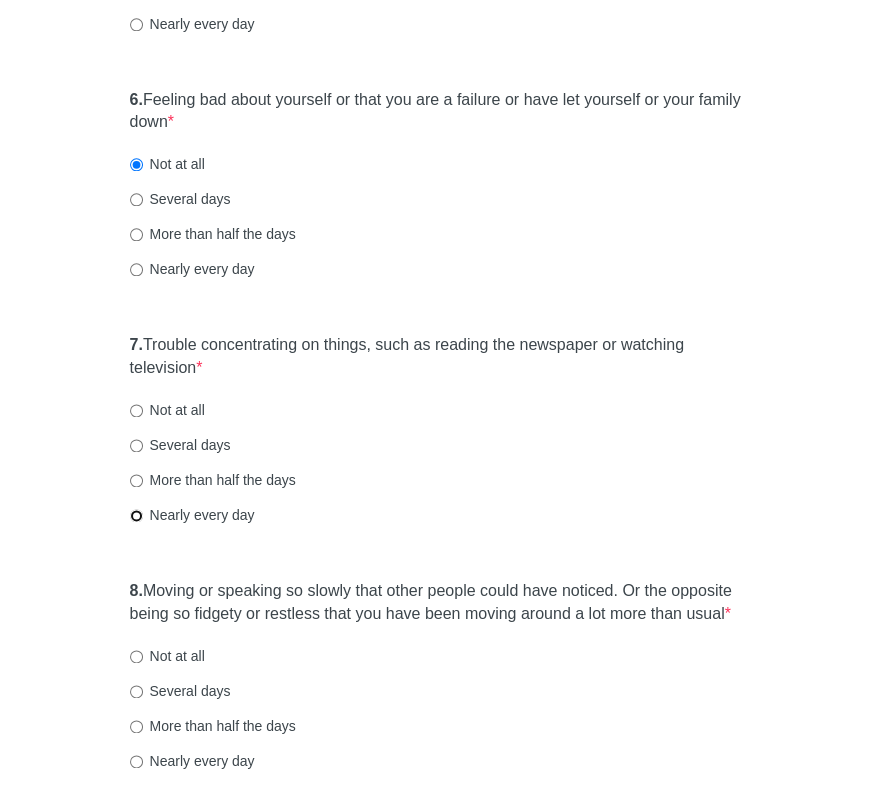 click on "Nearly every day" at bounding box center [136, 515] 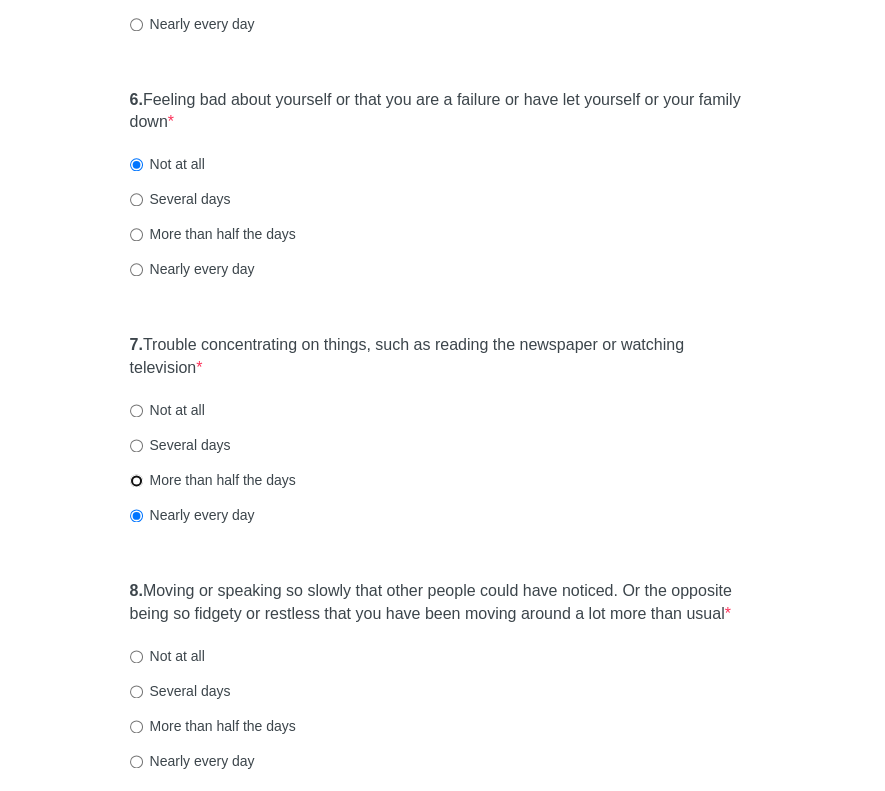 click on "More than half the days" at bounding box center (136, 480) 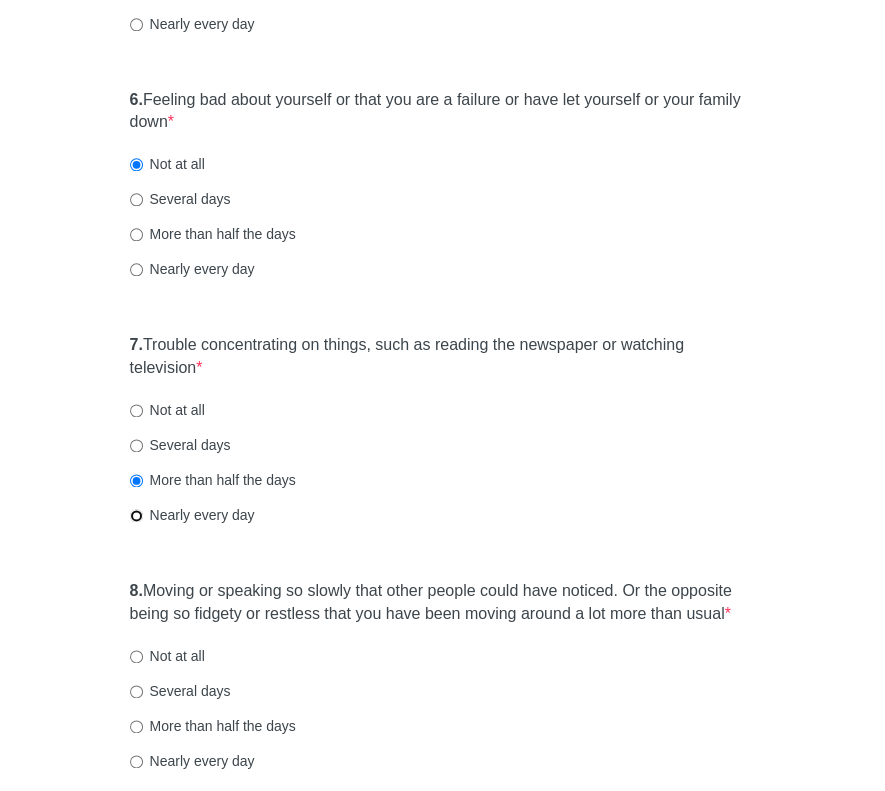 click on "Nearly every day" at bounding box center [136, 515] 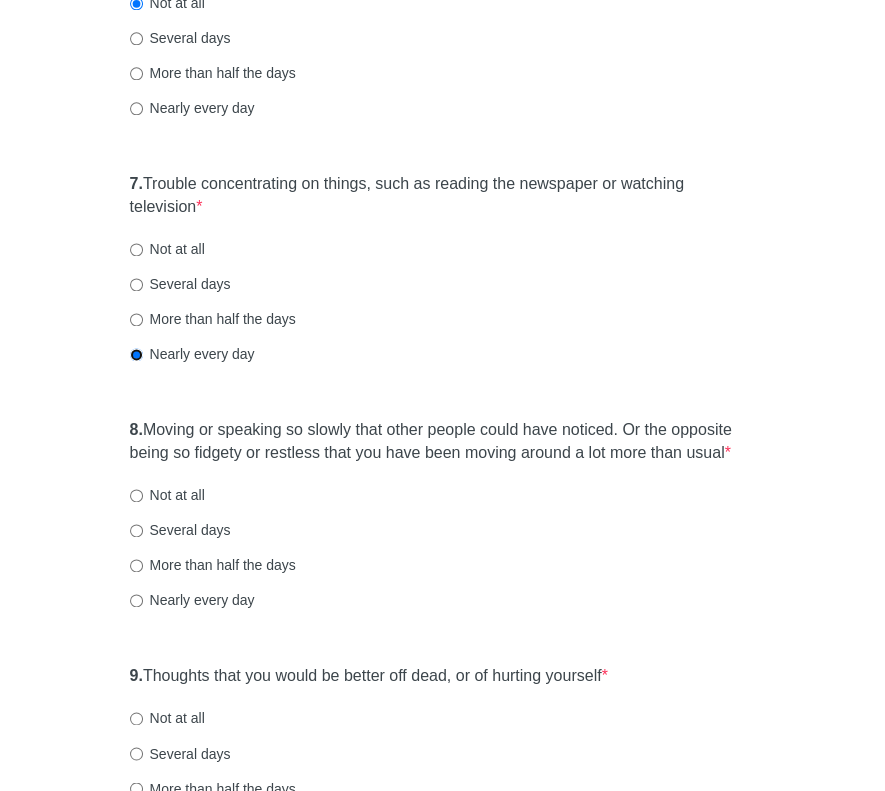 scroll, scrollTop: 1500, scrollLeft: 0, axis: vertical 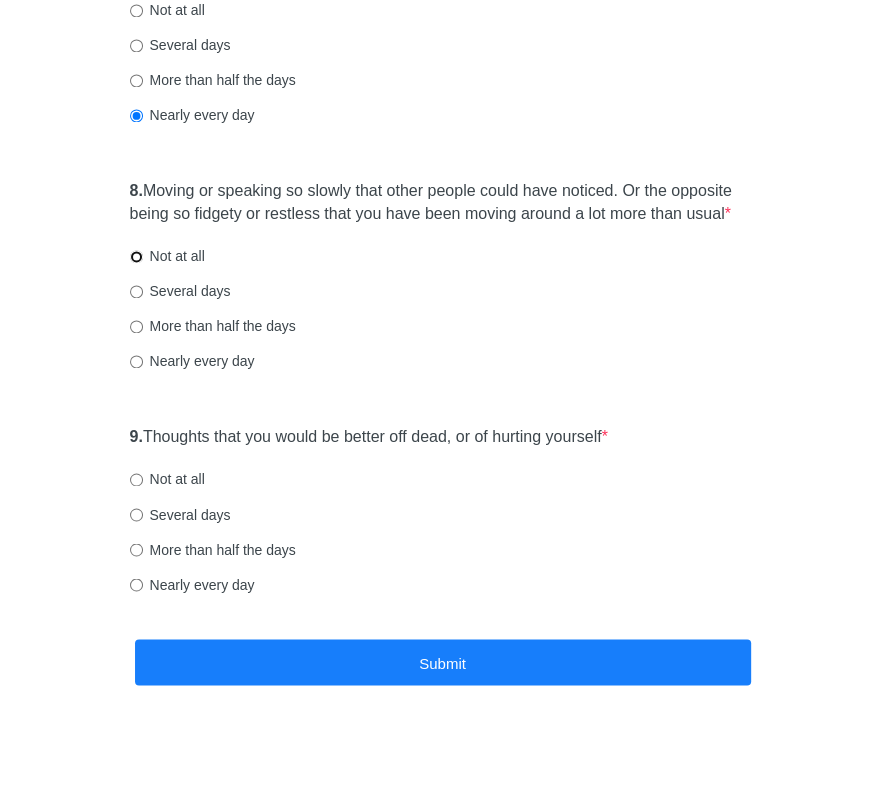 click on "Not at all" at bounding box center [136, 256] 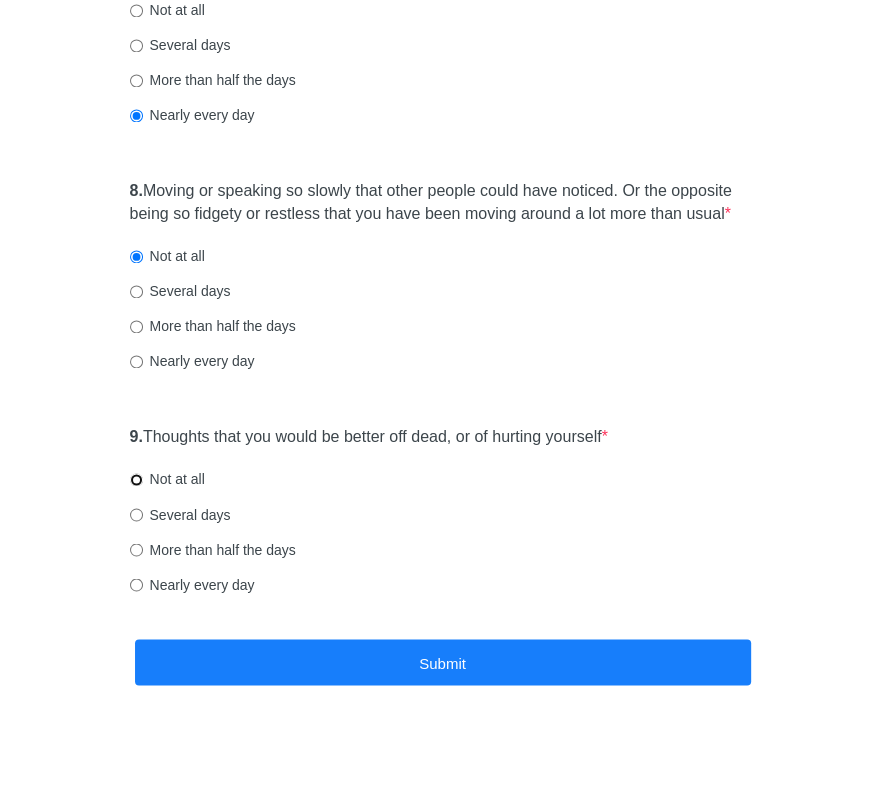 click on "Not at all" at bounding box center [136, 479] 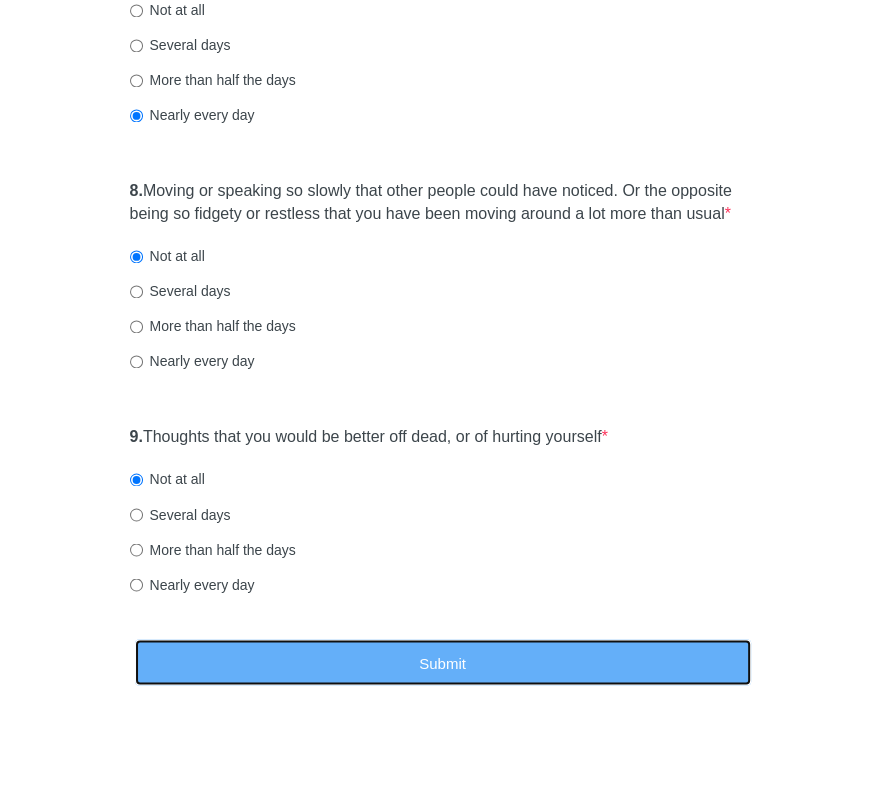 click on "Submit" at bounding box center (443, 662) 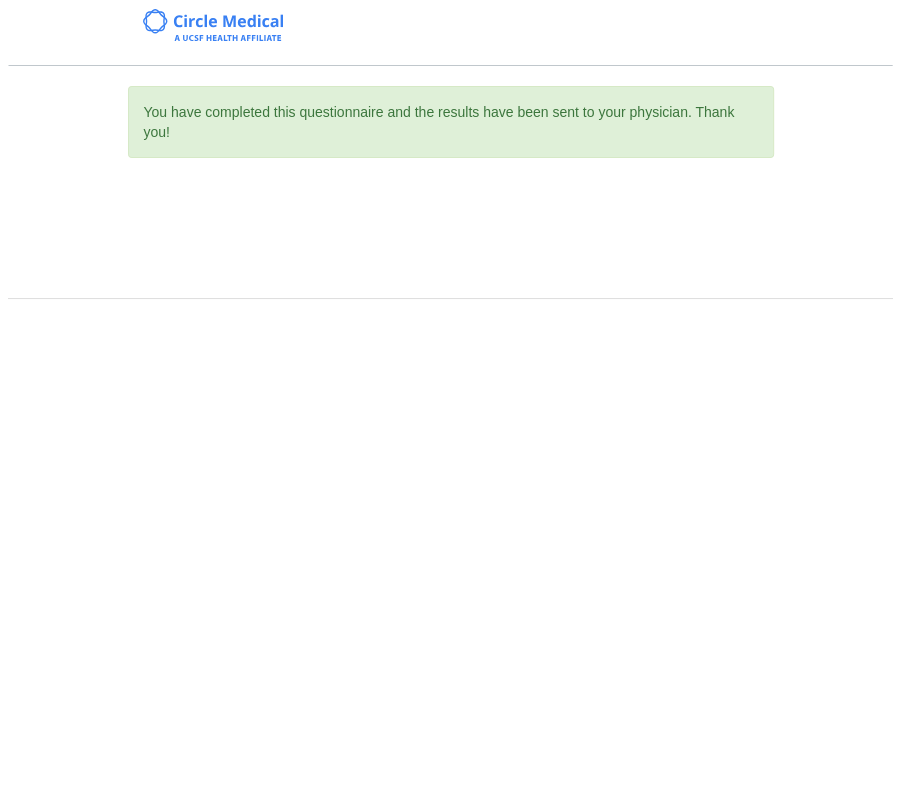 scroll, scrollTop: 0, scrollLeft: 0, axis: both 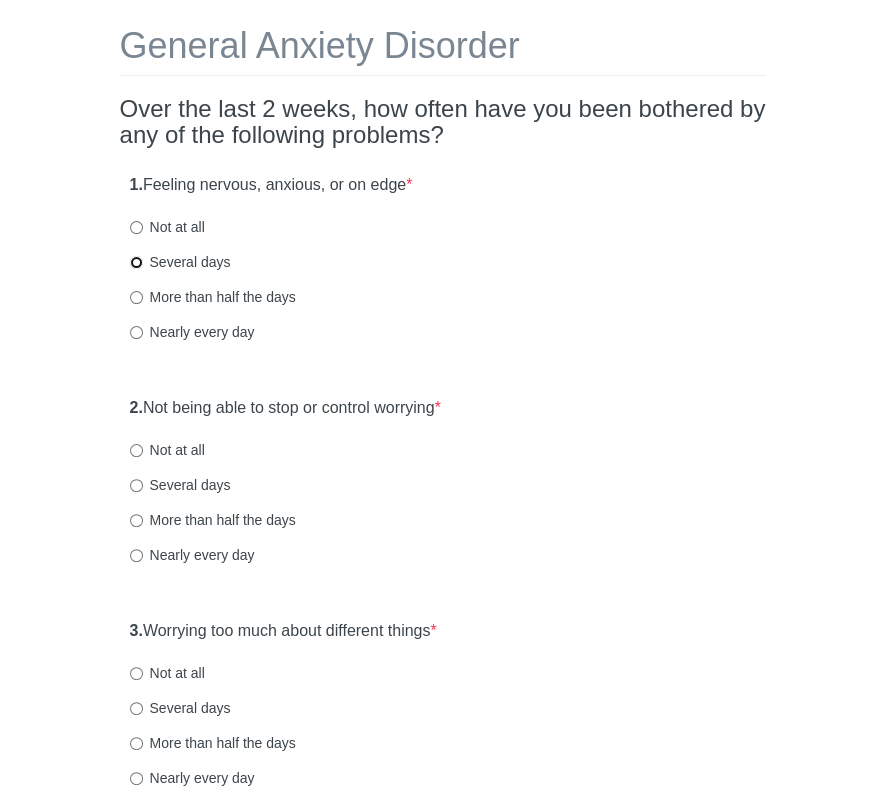 click on "Several days" at bounding box center [136, 262] 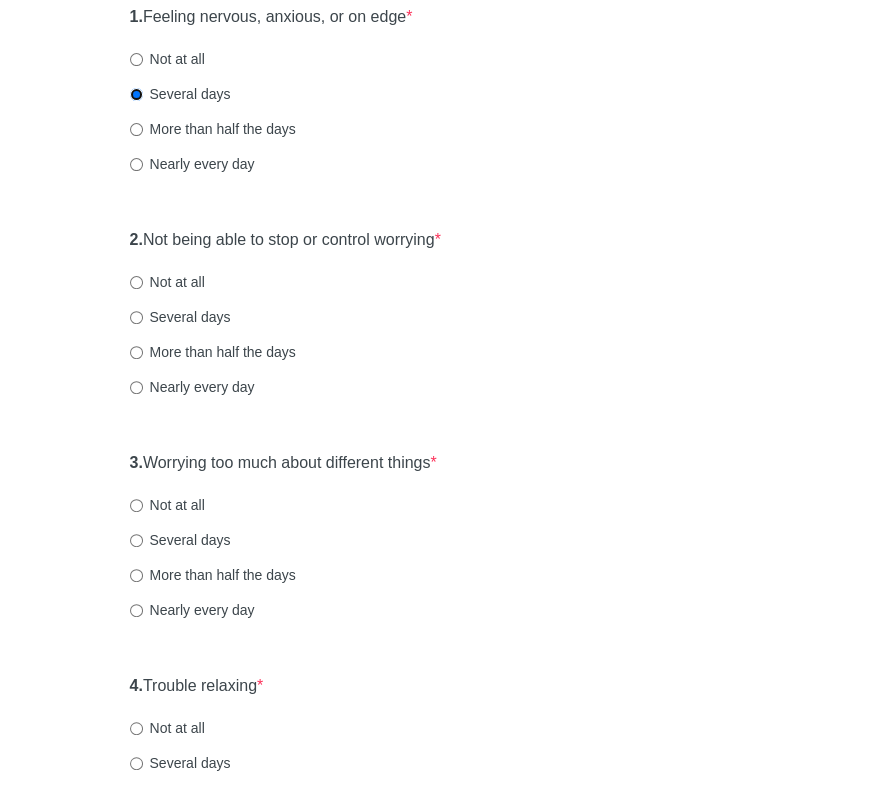 scroll, scrollTop: 300, scrollLeft: 0, axis: vertical 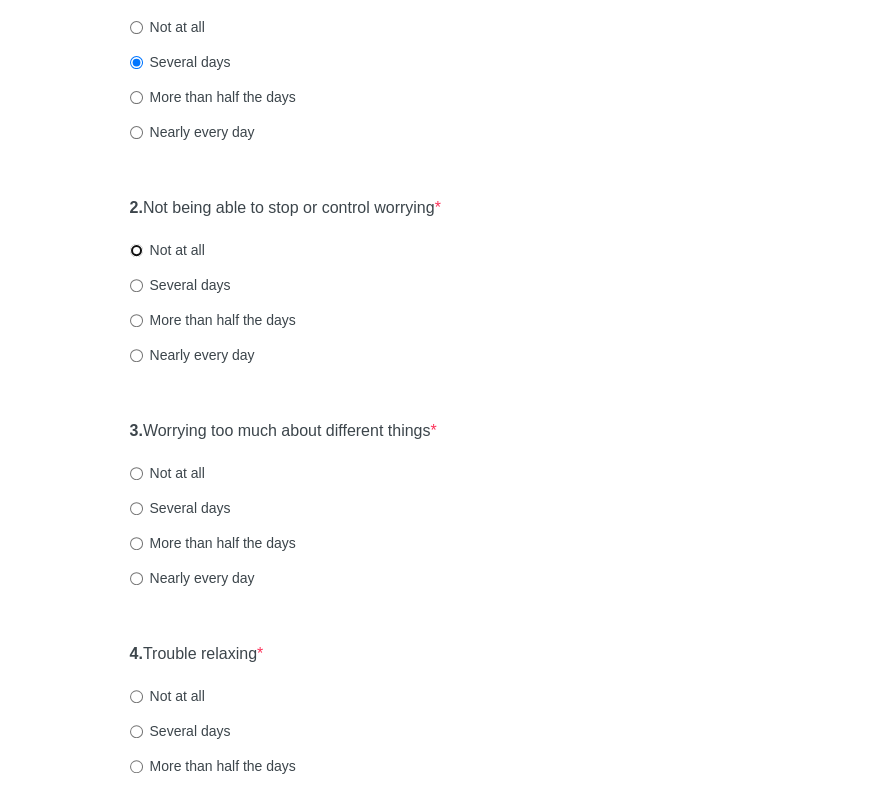 click on "Not at all" at bounding box center (136, 250) 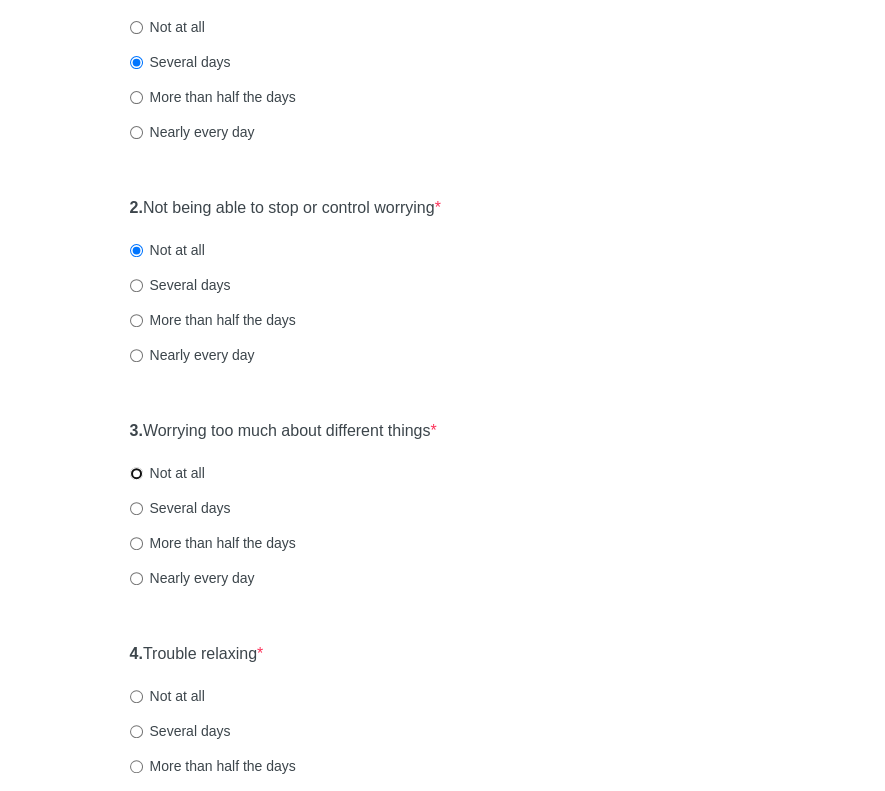 click on "Not at all" at bounding box center [136, 473] 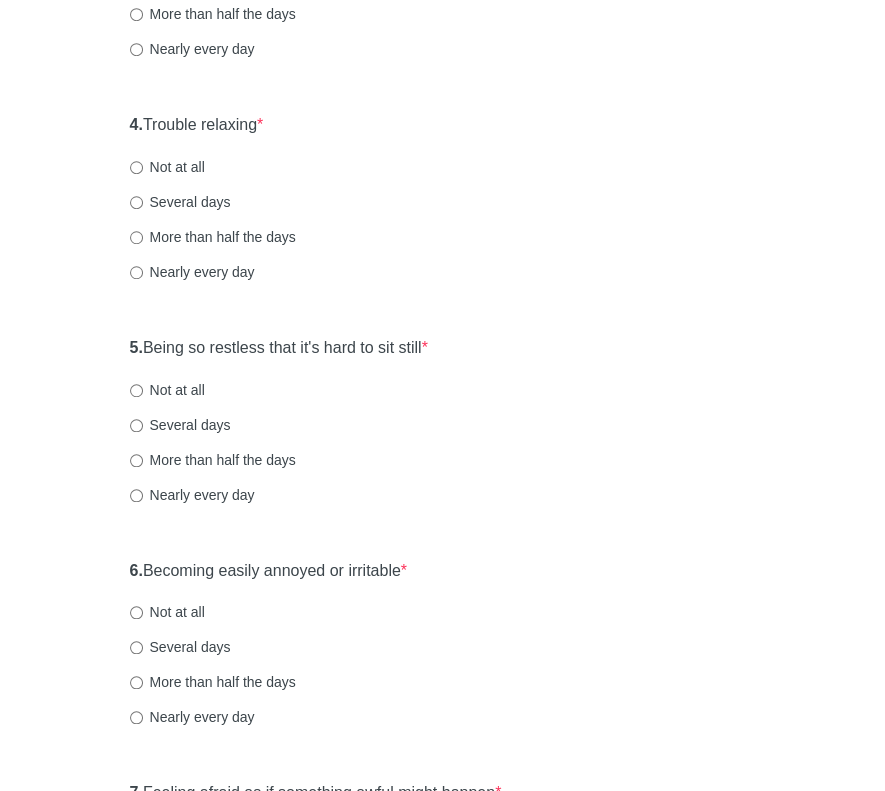 scroll, scrollTop: 800, scrollLeft: 0, axis: vertical 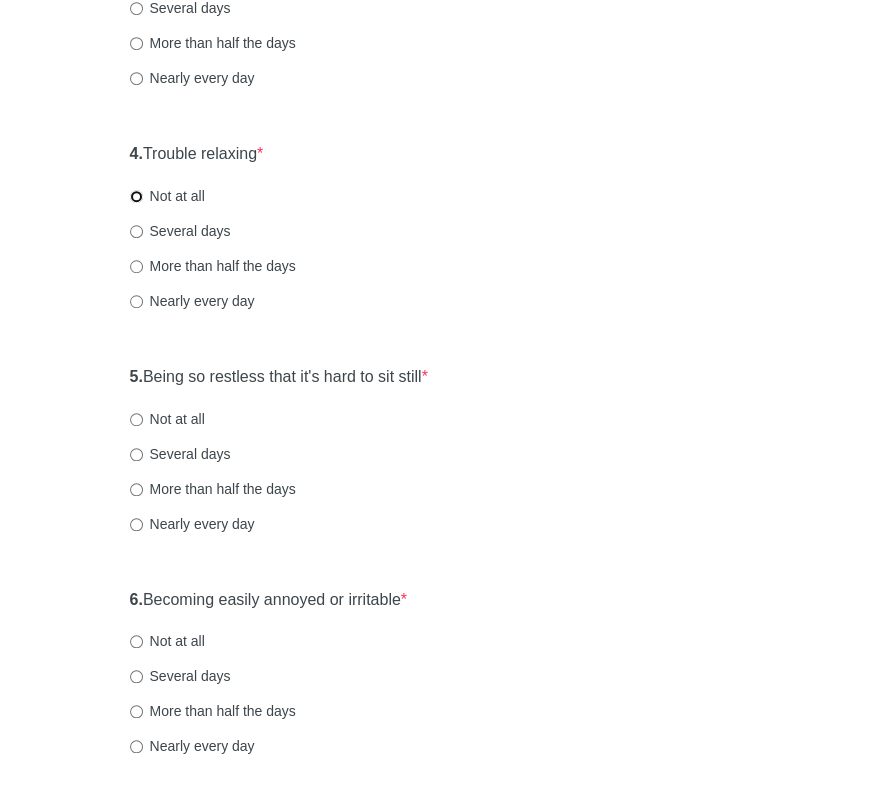 click on "Not at all" at bounding box center (136, 196) 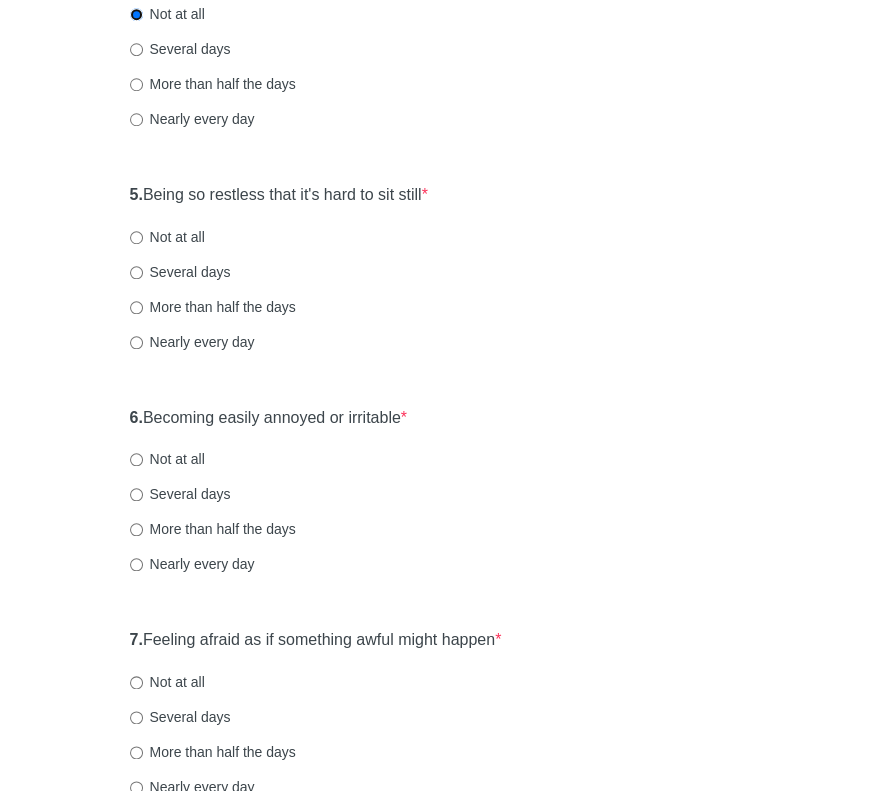 scroll, scrollTop: 1000, scrollLeft: 0, axis: vertical 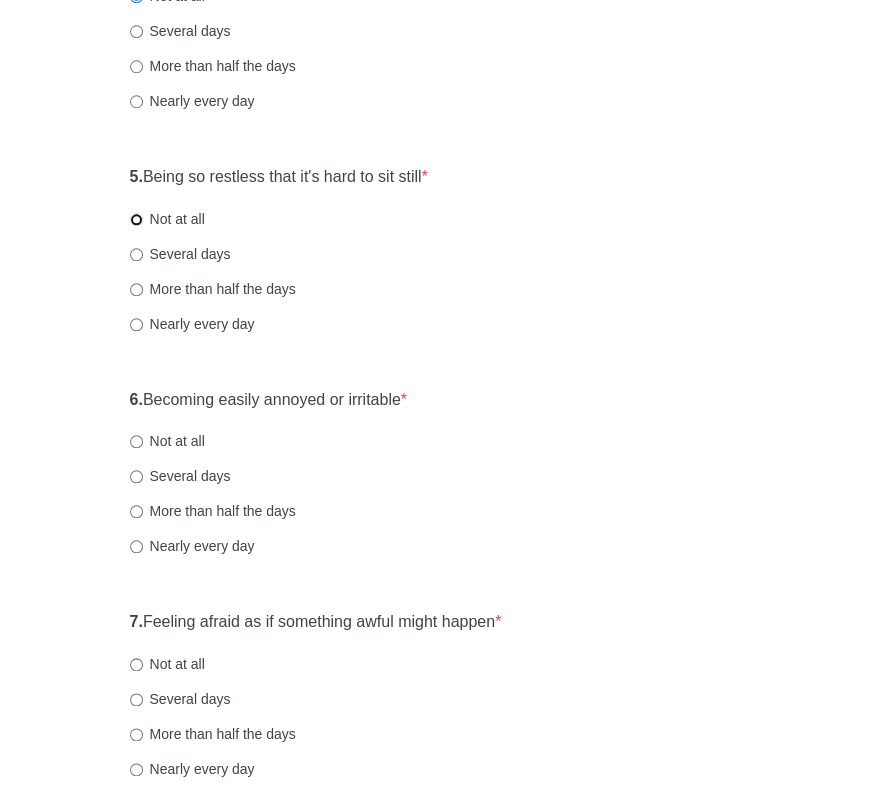 click on "Not at all" at bounding box center [136, 219] 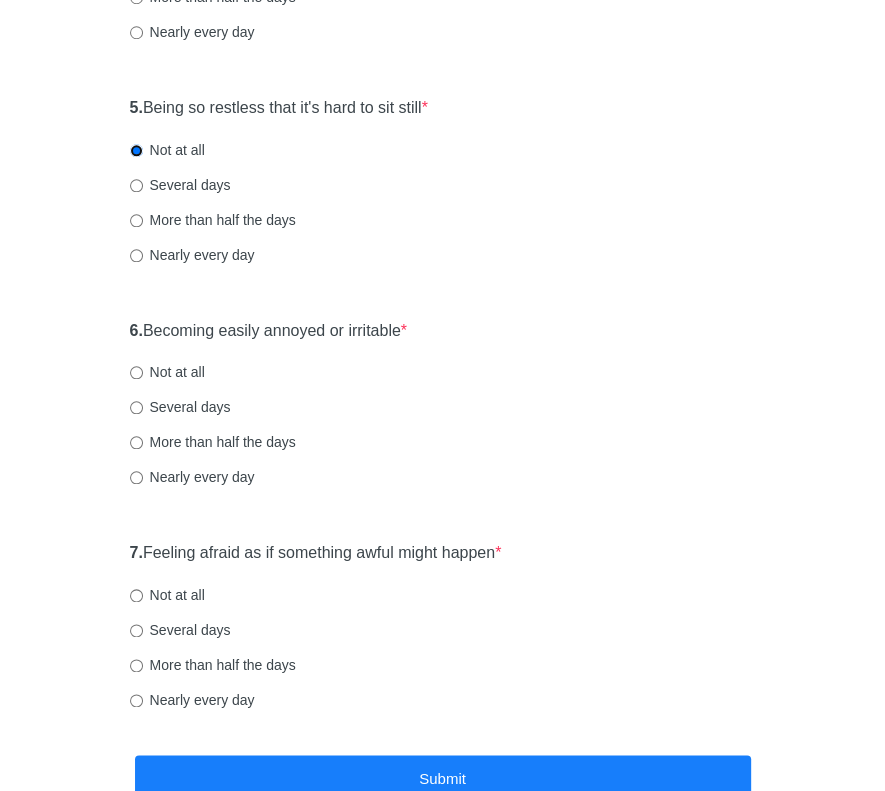 scroll, scrollTop: 1100, scrollLeft: 0, axis: vertical 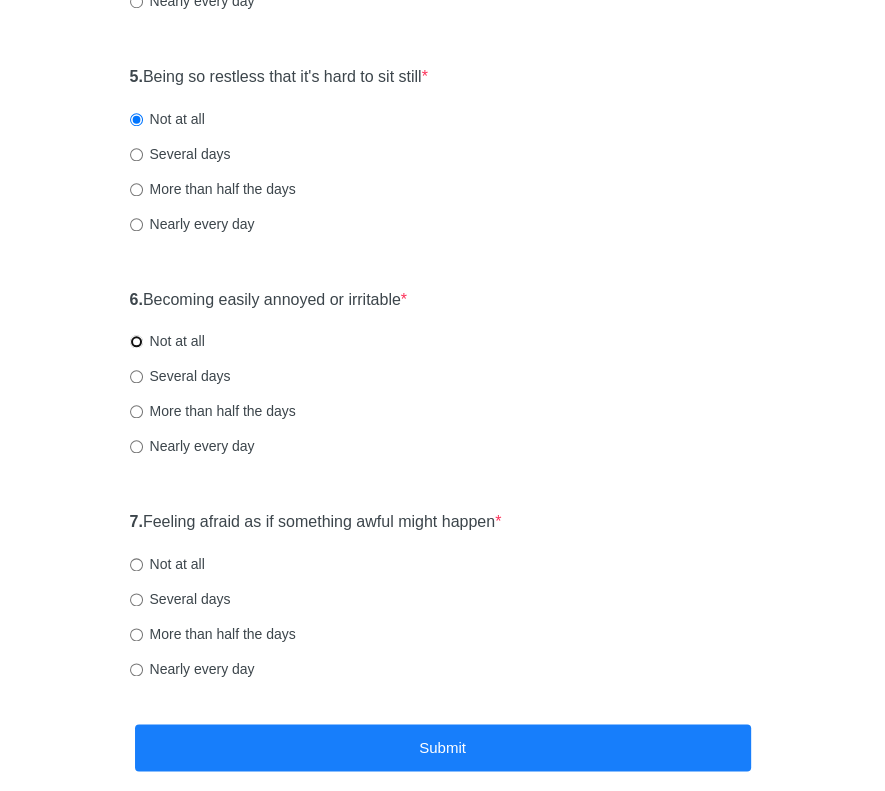 click on "Not at all" at bounding box center (136, 341) 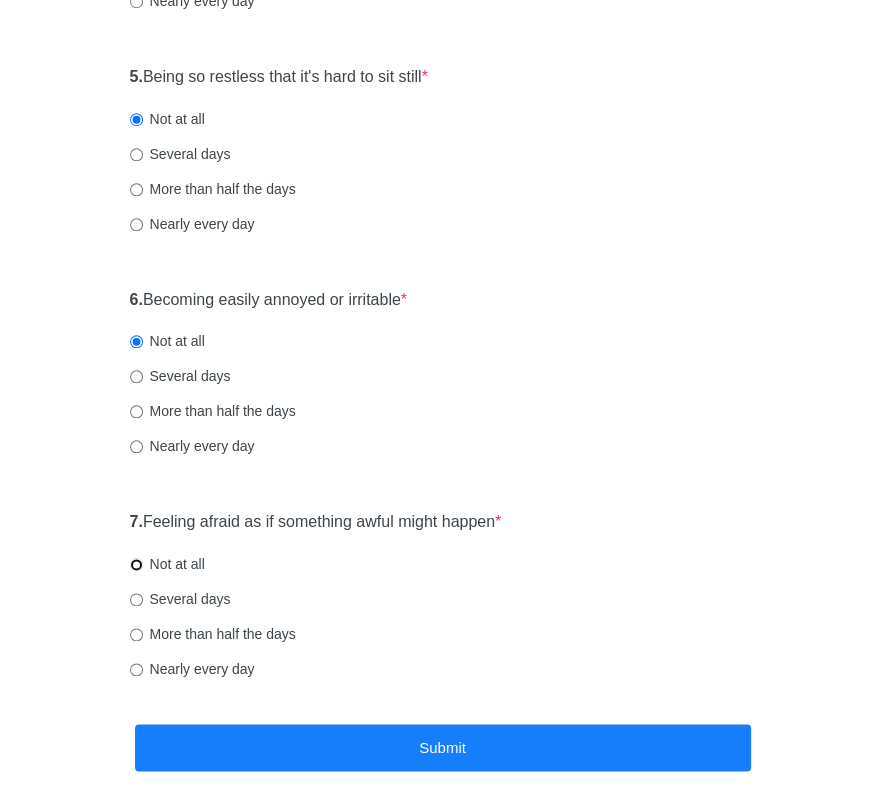 click on "Not at all" at bounding box center [136, 564] 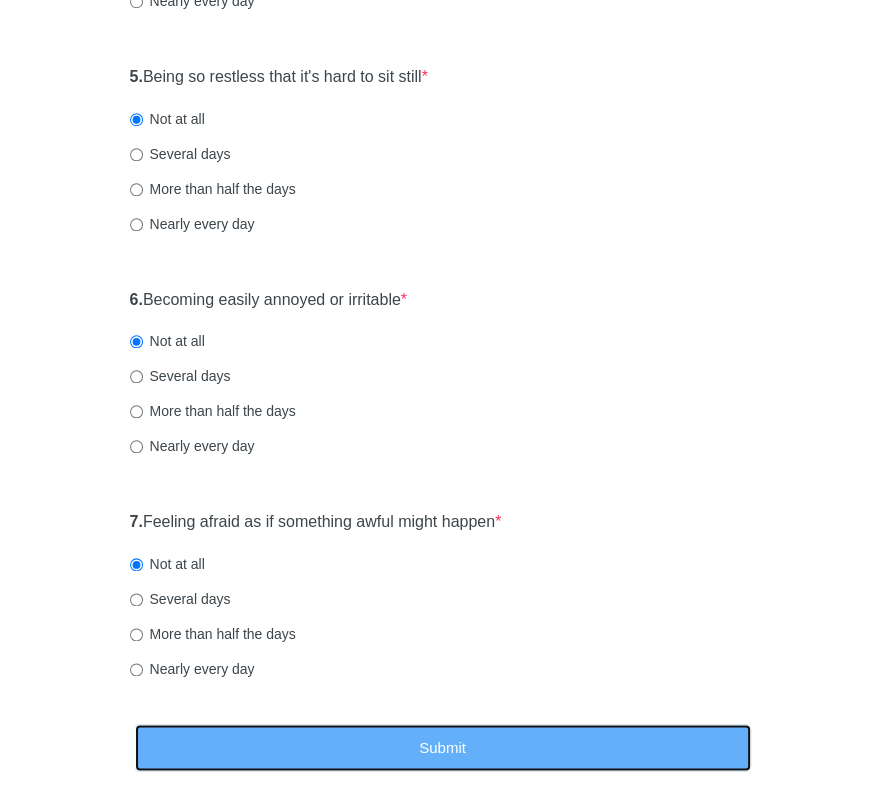click on "Submit" at bounding box center (443, 747) 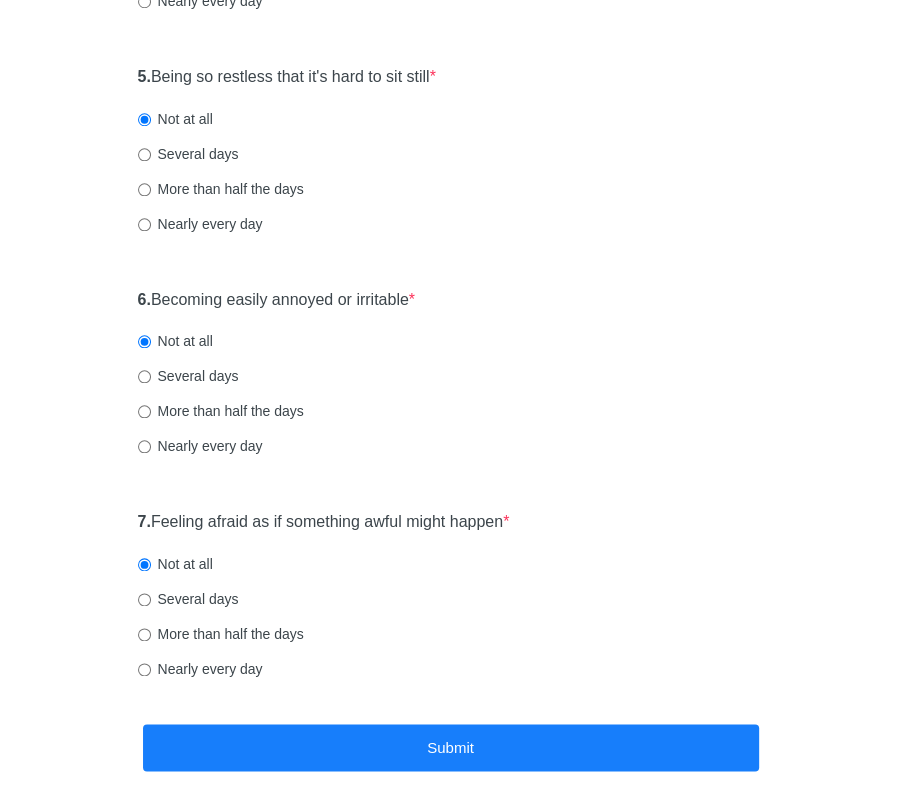 scroll, scrollTop: 0, scrollLeft: 0, axis: both 